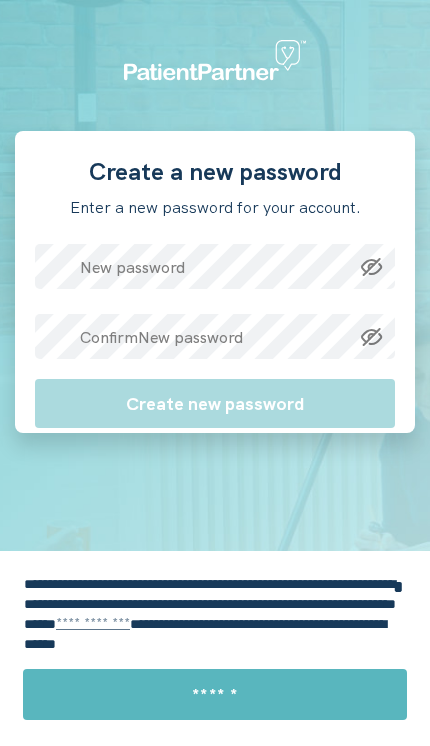 scroll, scrollTop: 0, scrollLeft: 0, axis: both 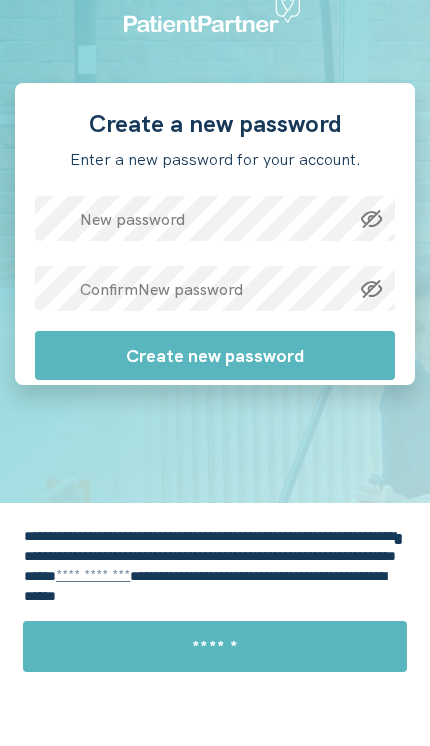 click 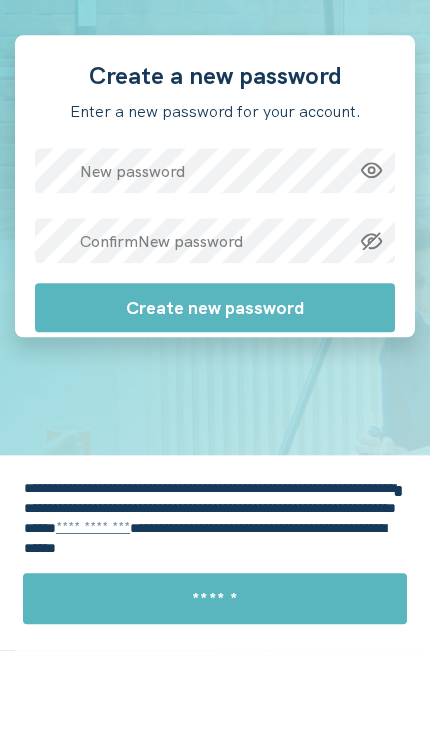 click 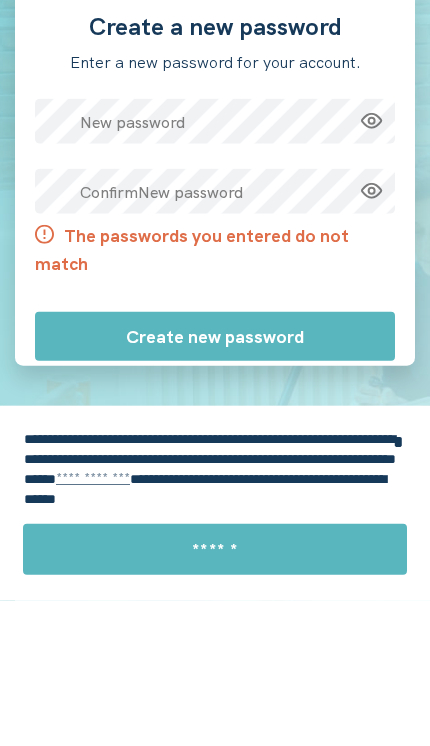 click on "Create a new password Enter a new password for your account. New password Confirm  New password The passwords you entered do not match Create new password" at bounding box center (215, 346) 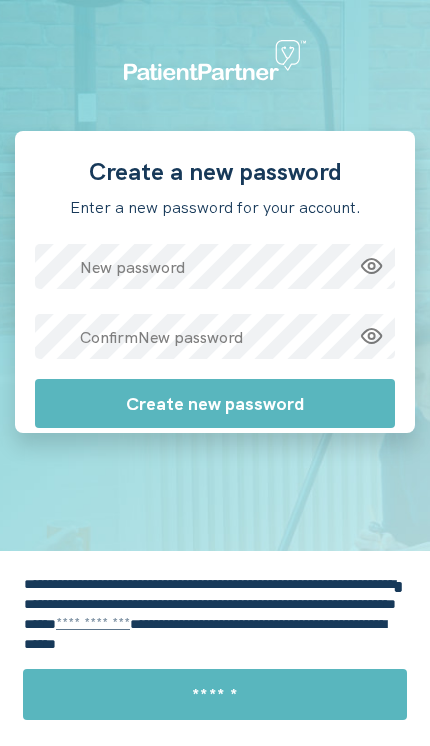 click on "Create new password" 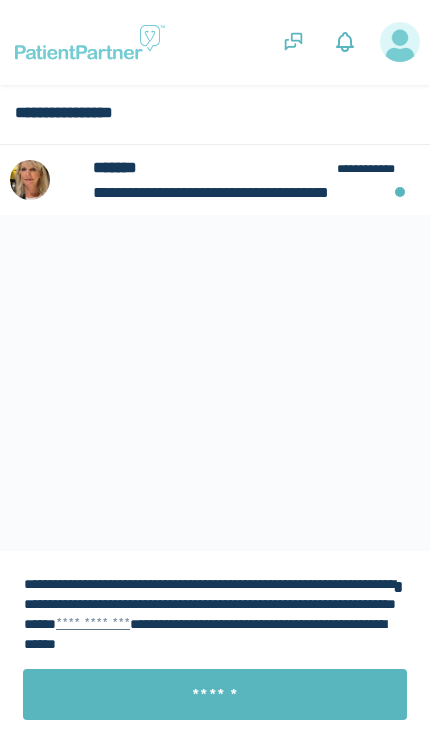 click on "**********" at bounding box center [215, 180] 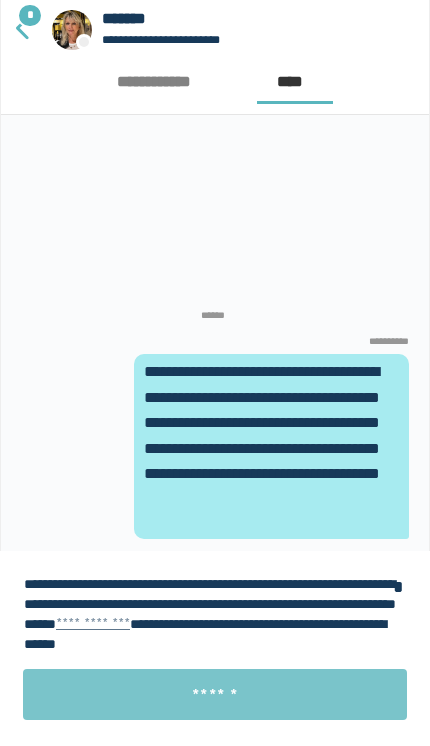 click on "******" at bounding box center [215, 694] 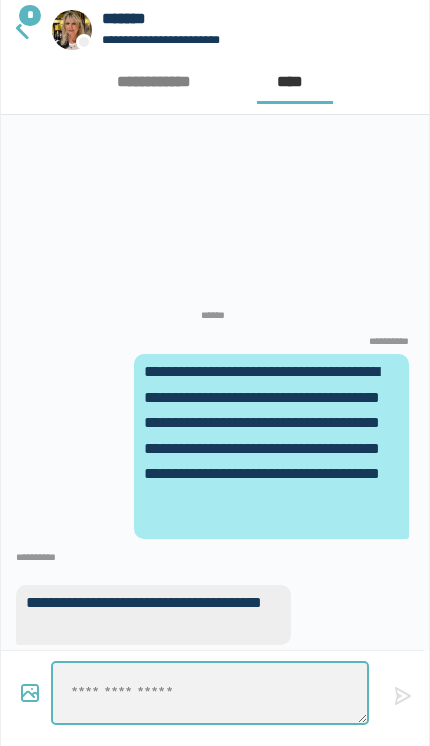 click at bounding box center (210, 693) 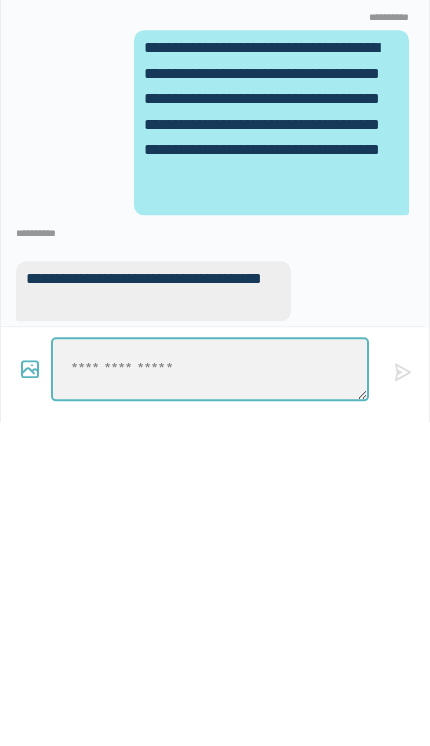 type on "*" 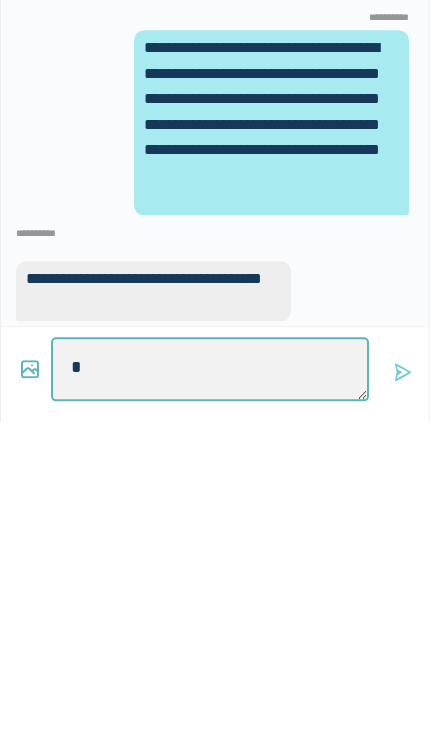 type on "**" 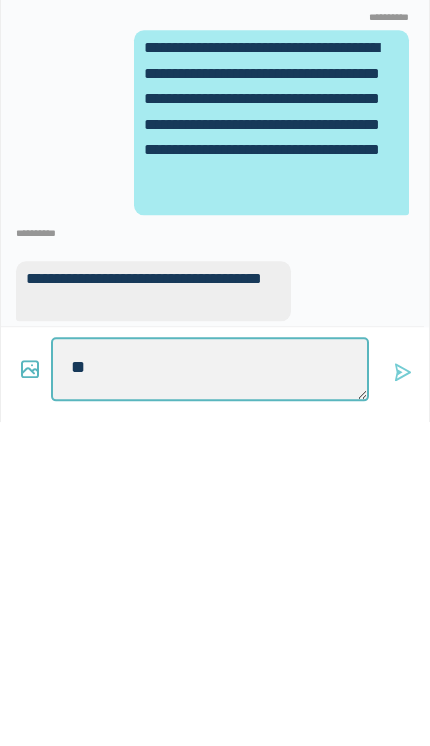 type on "*" 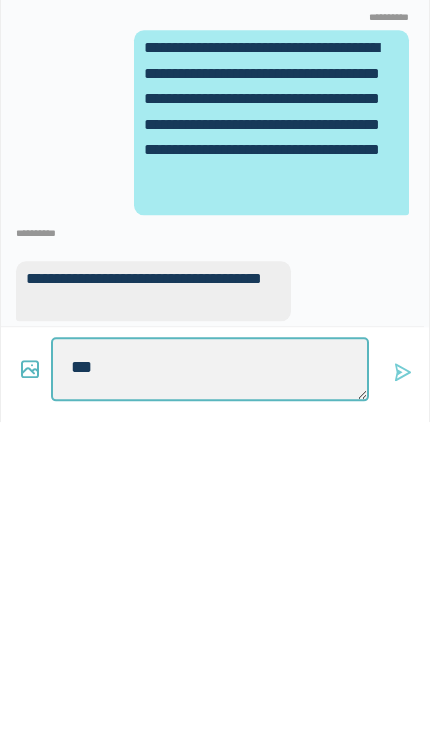 type on "****" 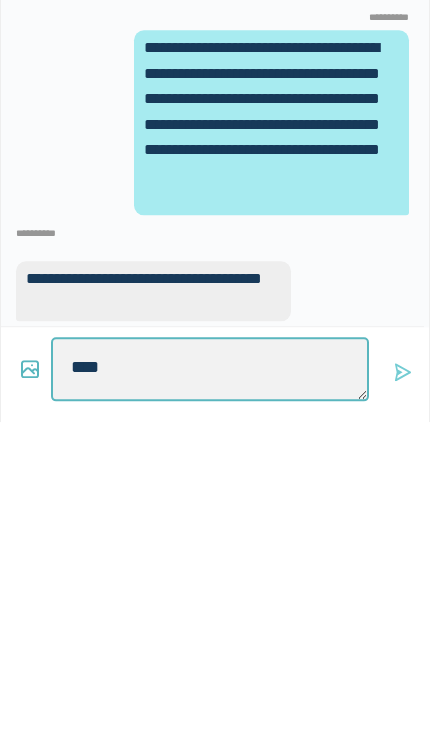 type on "*" 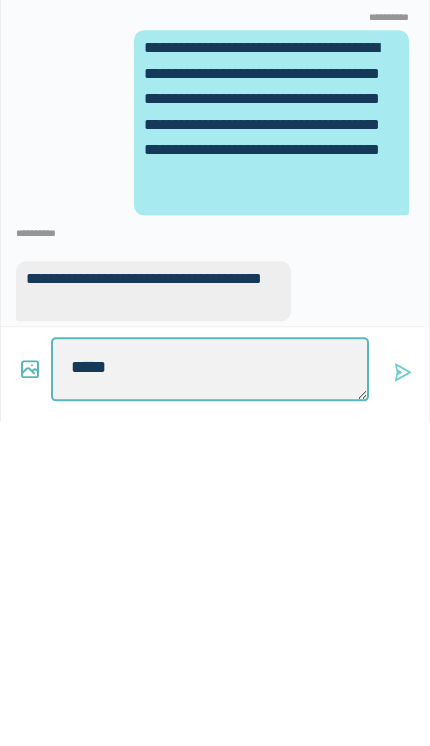 type on "******" 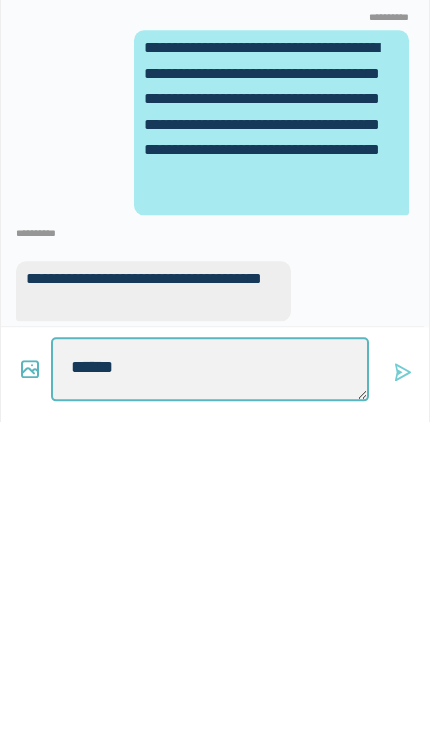 type on "*" 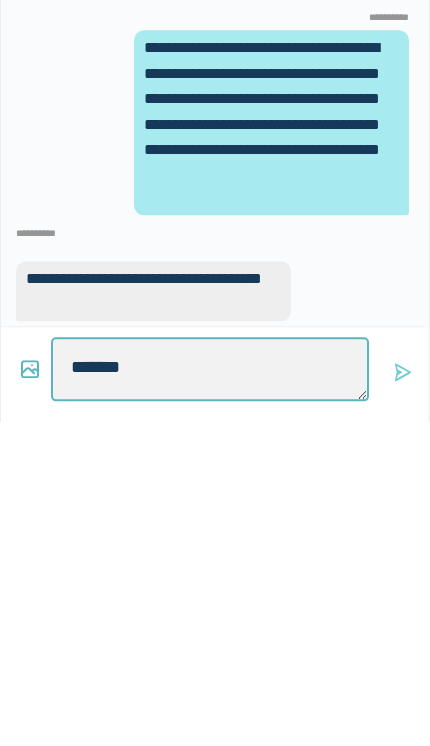 type on "*" 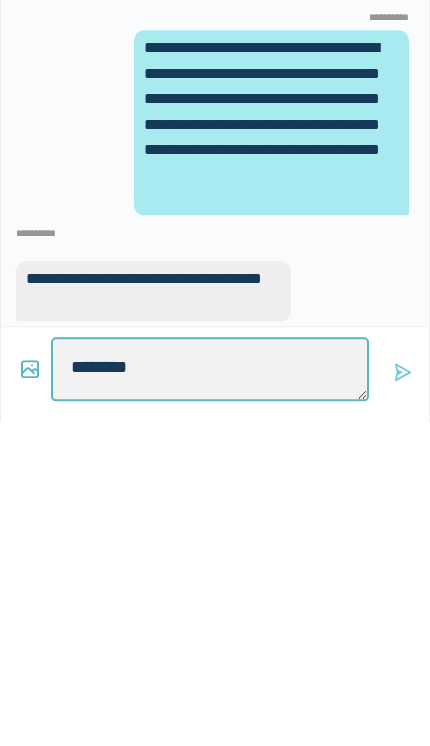 type on "********" 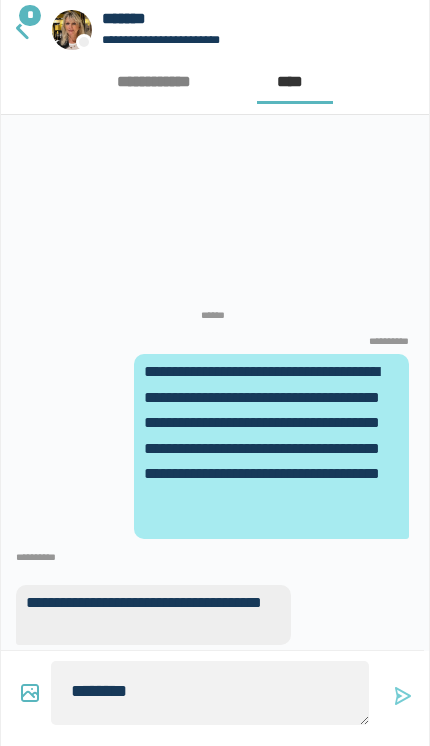 click 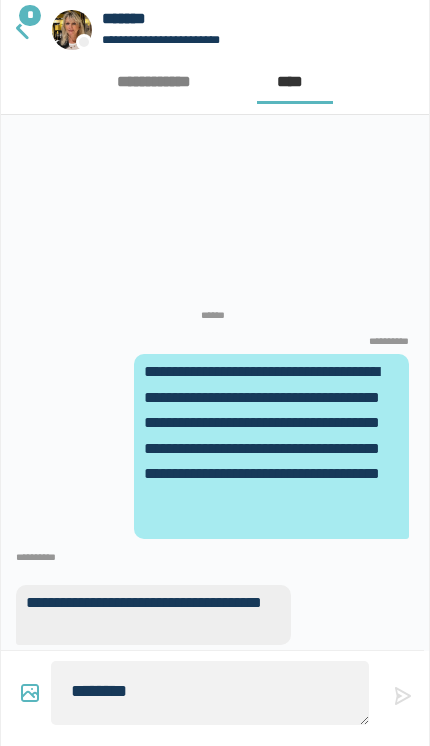 type on "*" 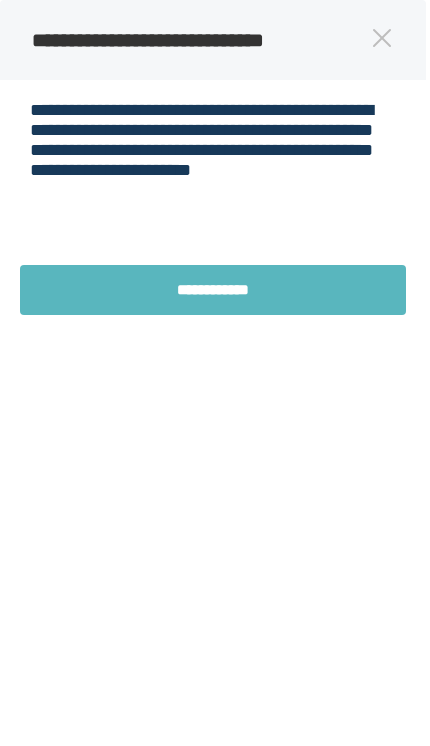 click at bounding box center (382, 38) 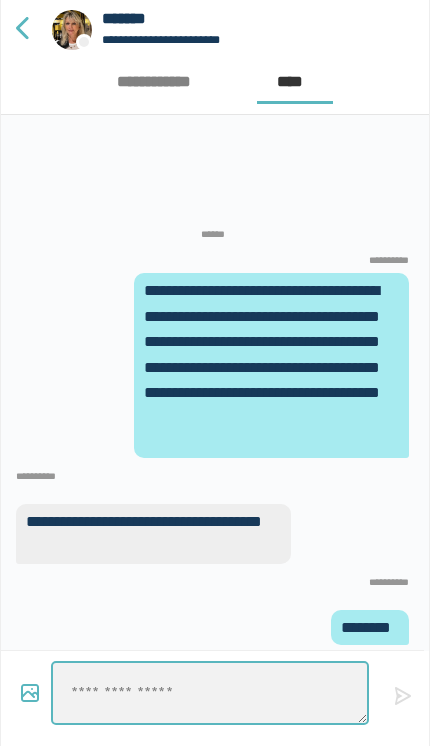 click at bounding box center [210, 693] 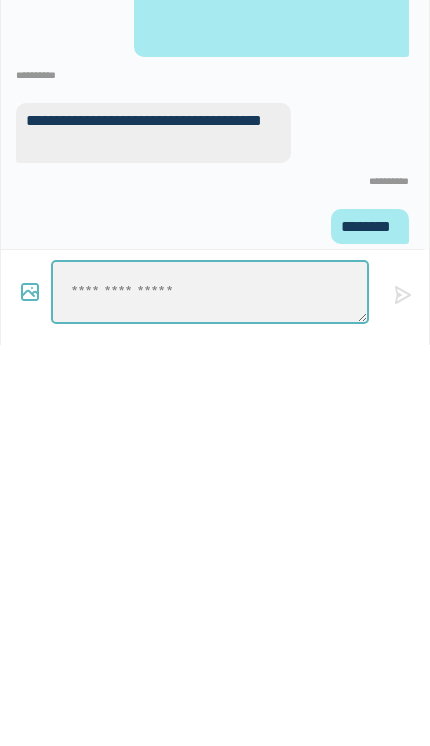 type on "*" 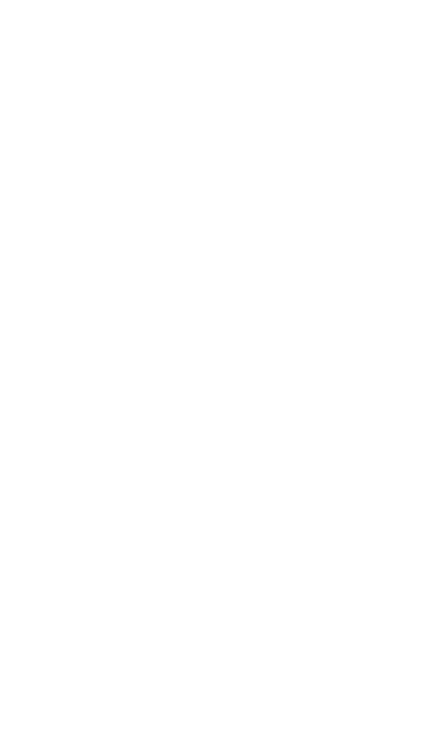 type on "*" 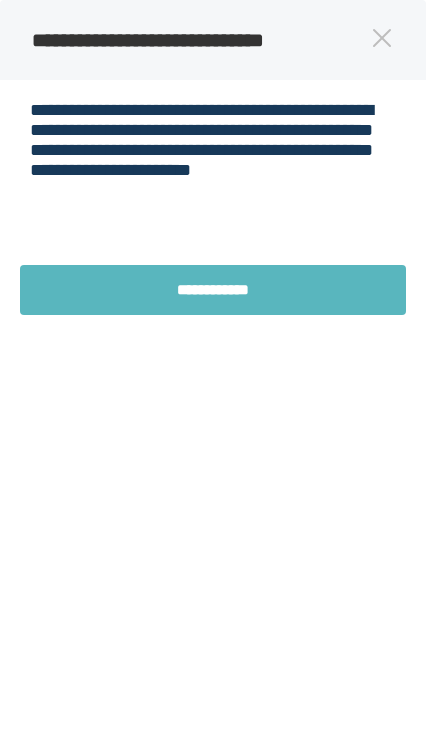 click on "**********" at bounding box center [213, 40] 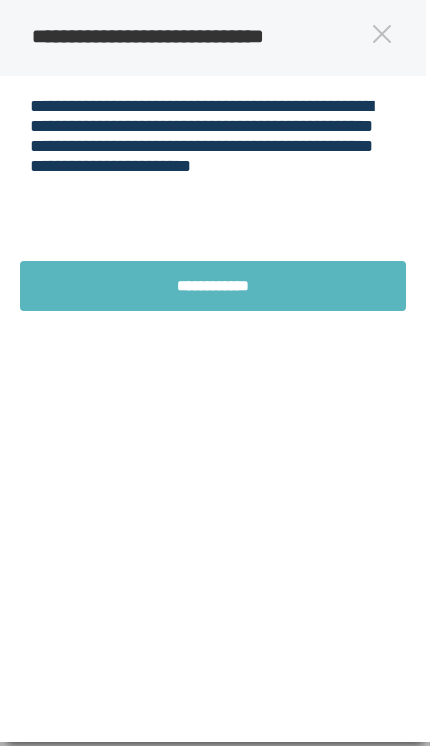 click at bounding box center [382, 34] 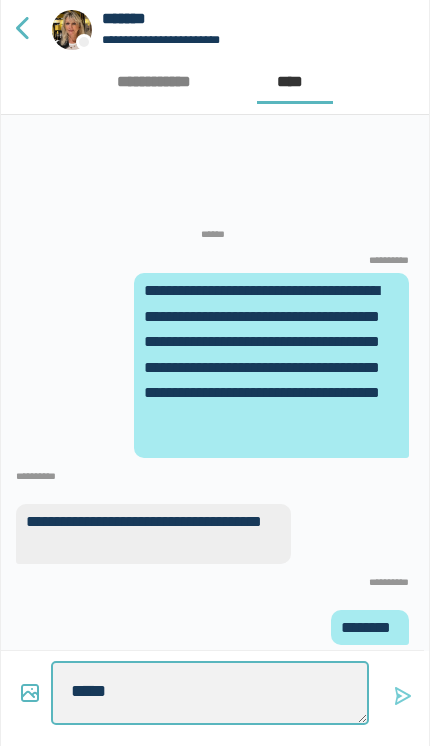 click on "*****" at bounding box center [210, 693] 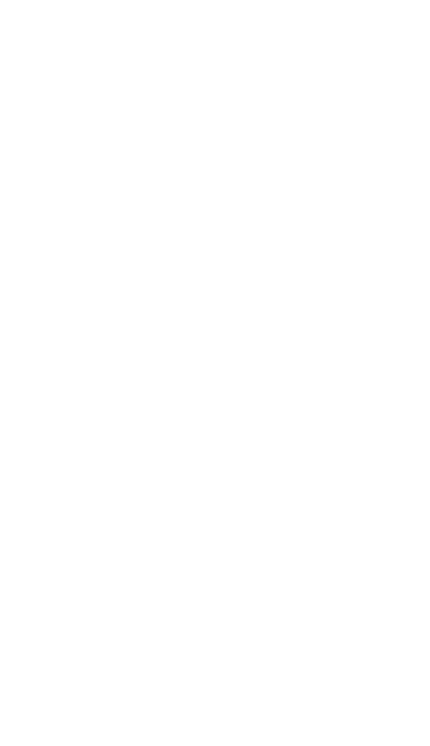 type on "*" 